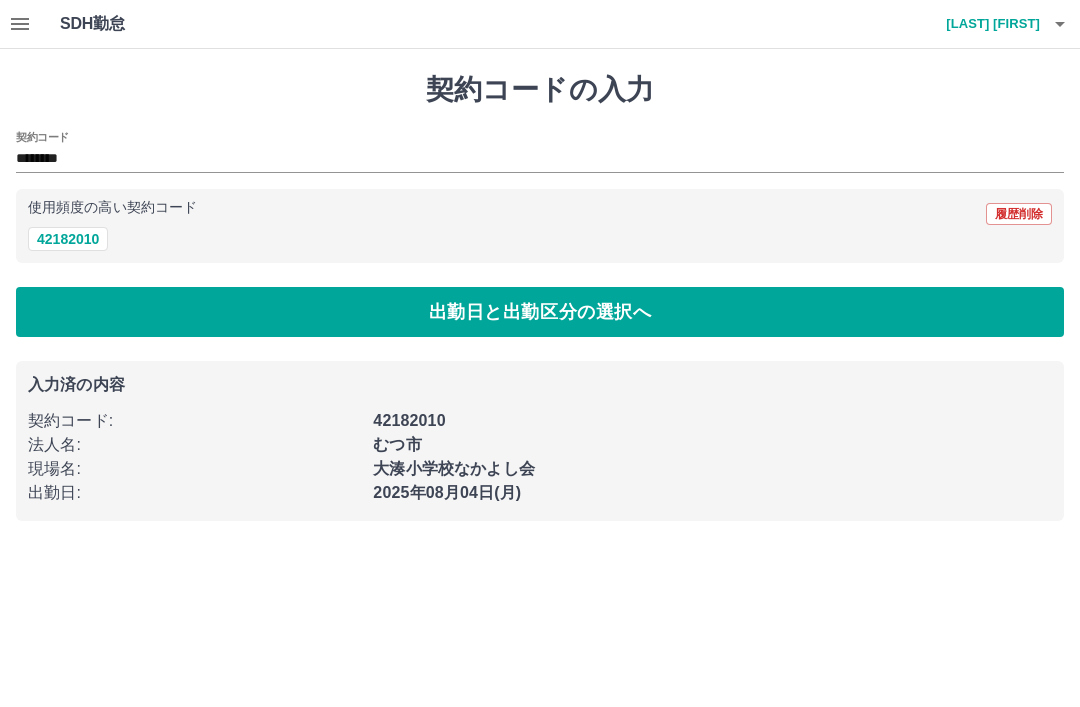 scroll, scrollTop: 0, scrollLeft: 0, axis: both 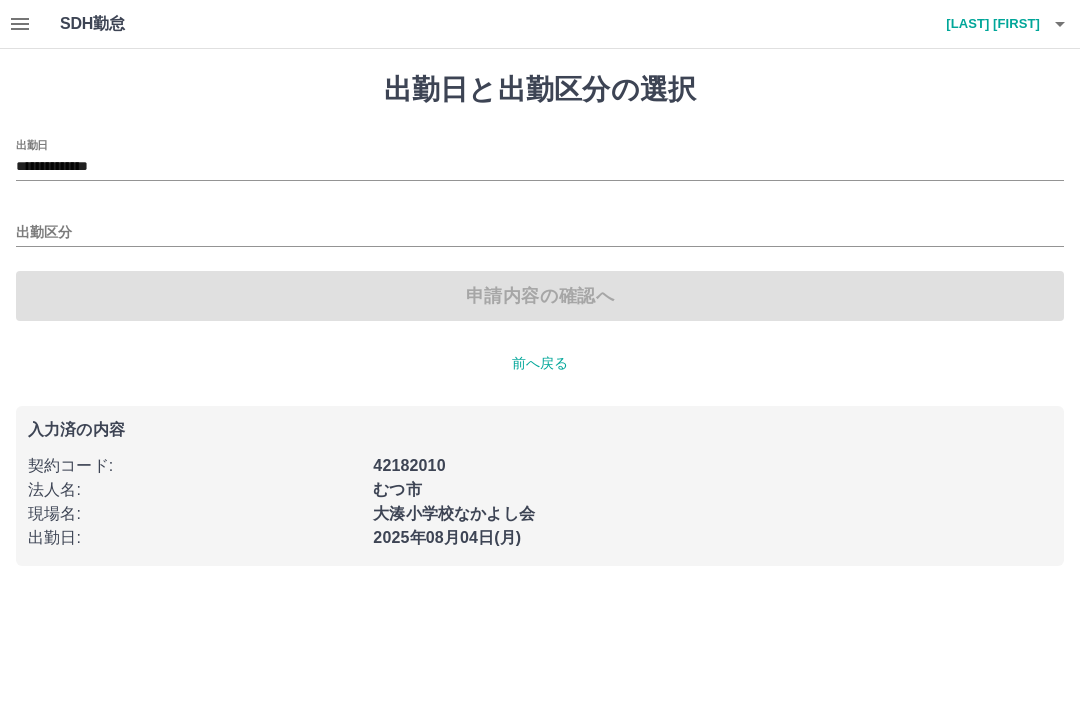 click on "出勤区分" at bounding box center [540, 233] 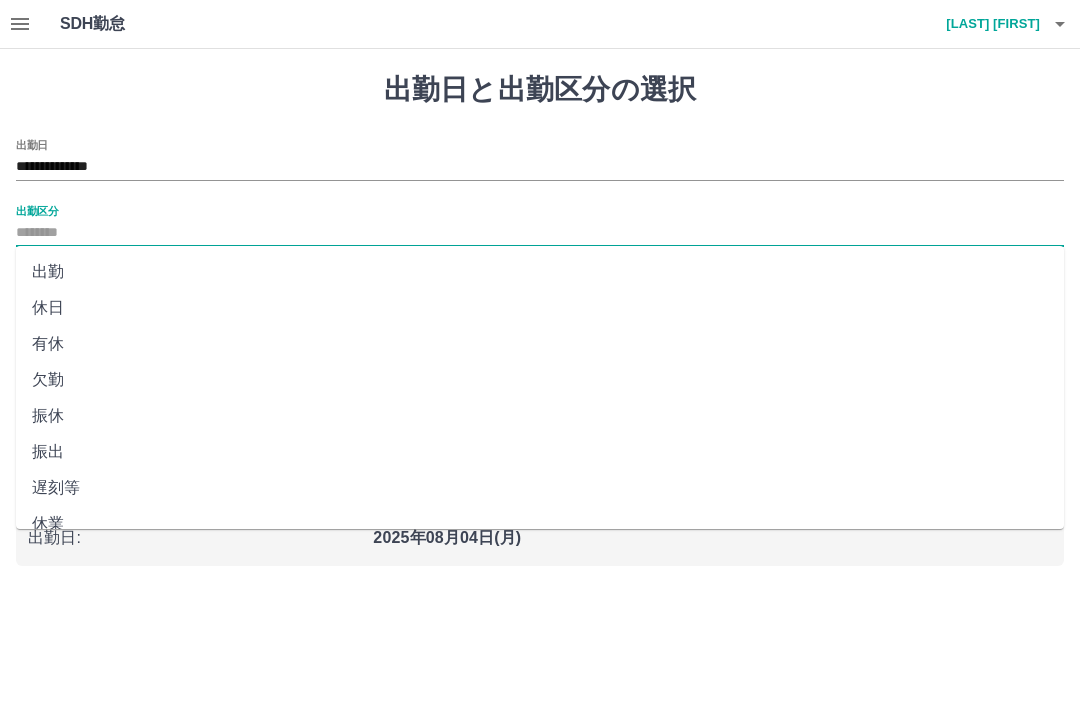 click on "**********" at bounding box center (540, 167) 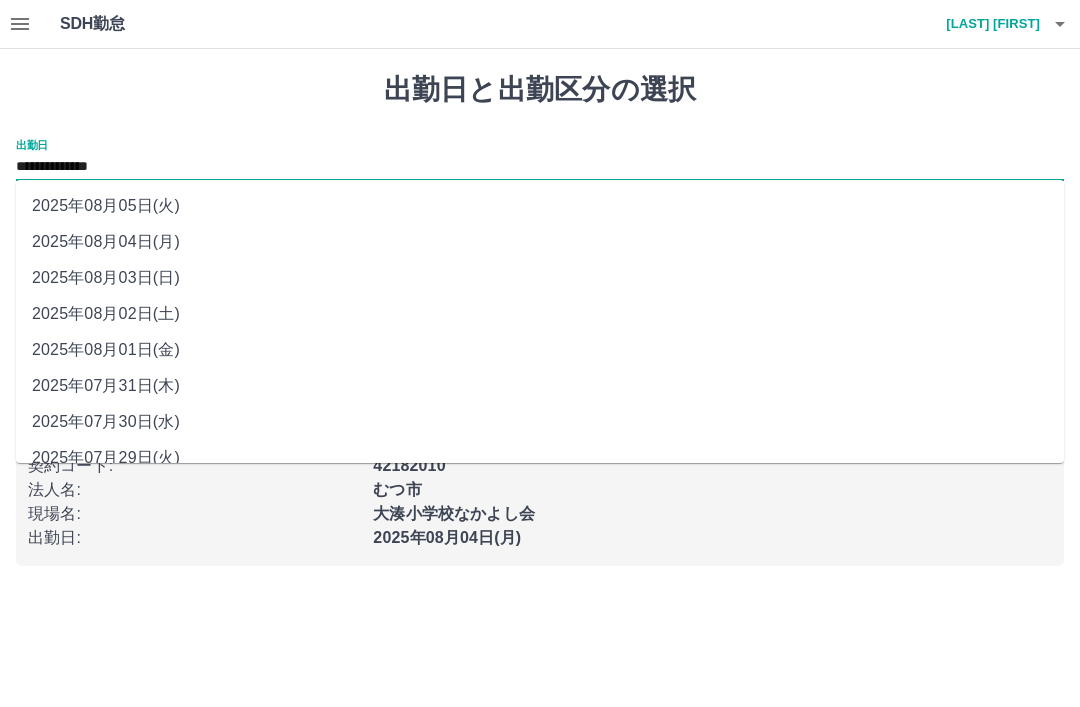 click on "2025年08月03日(日)" at bounding box center (540, 278) 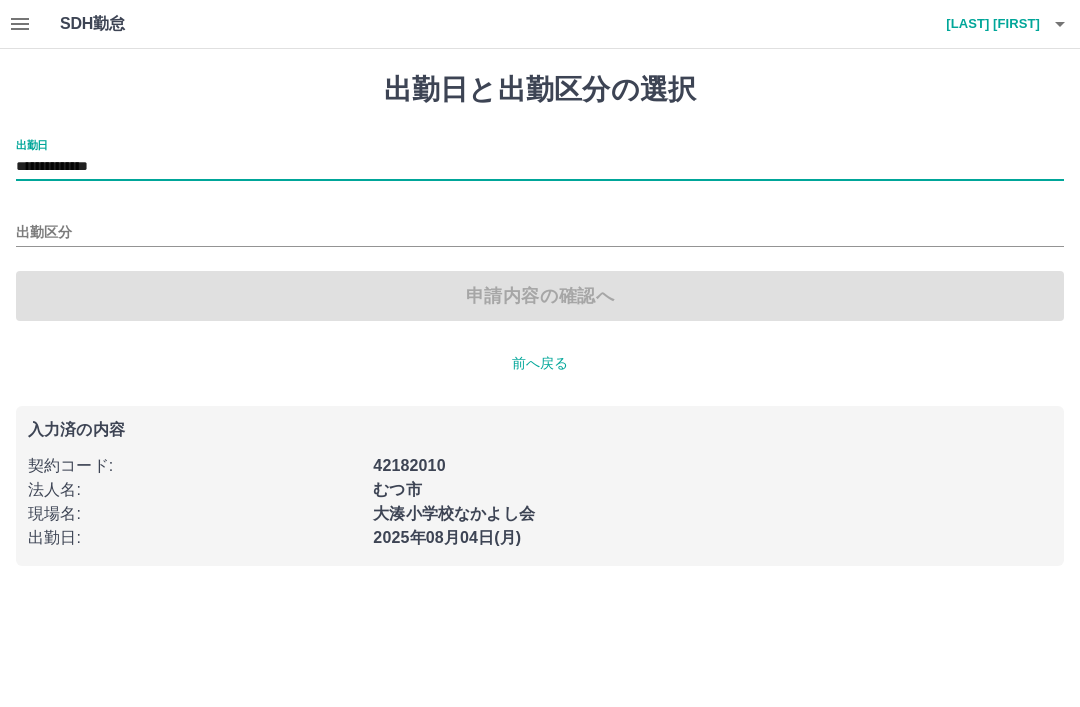 click on "出勤区分" at bounding box center (540, 226) 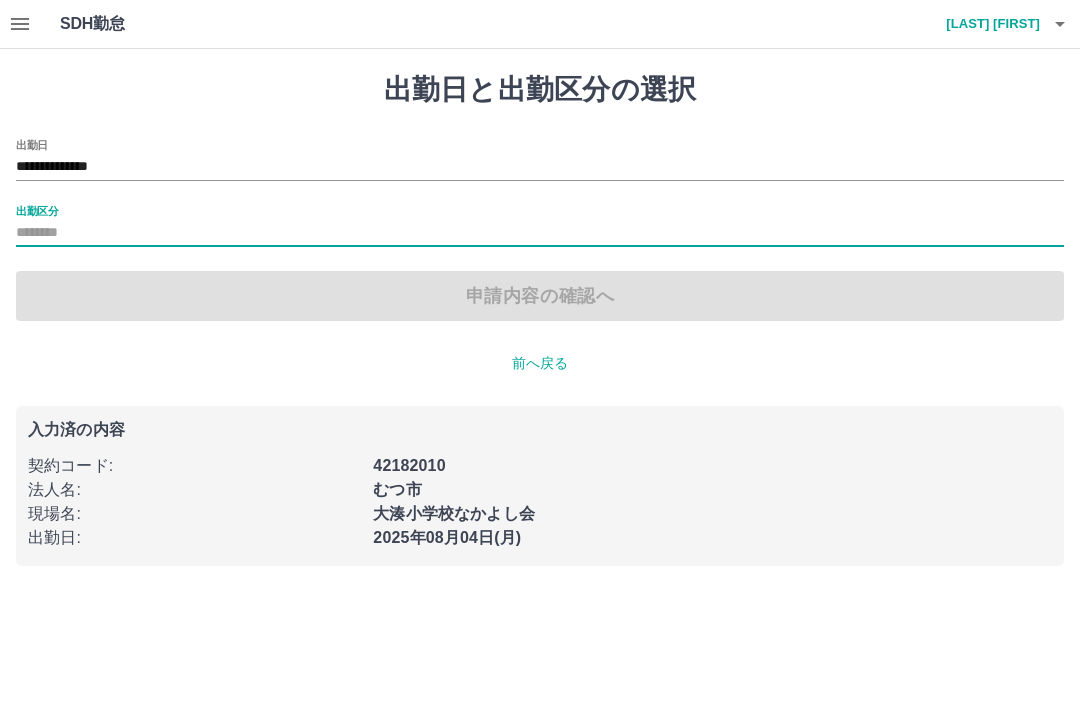 click on "出勤区分" at bounding box center (37, 210) 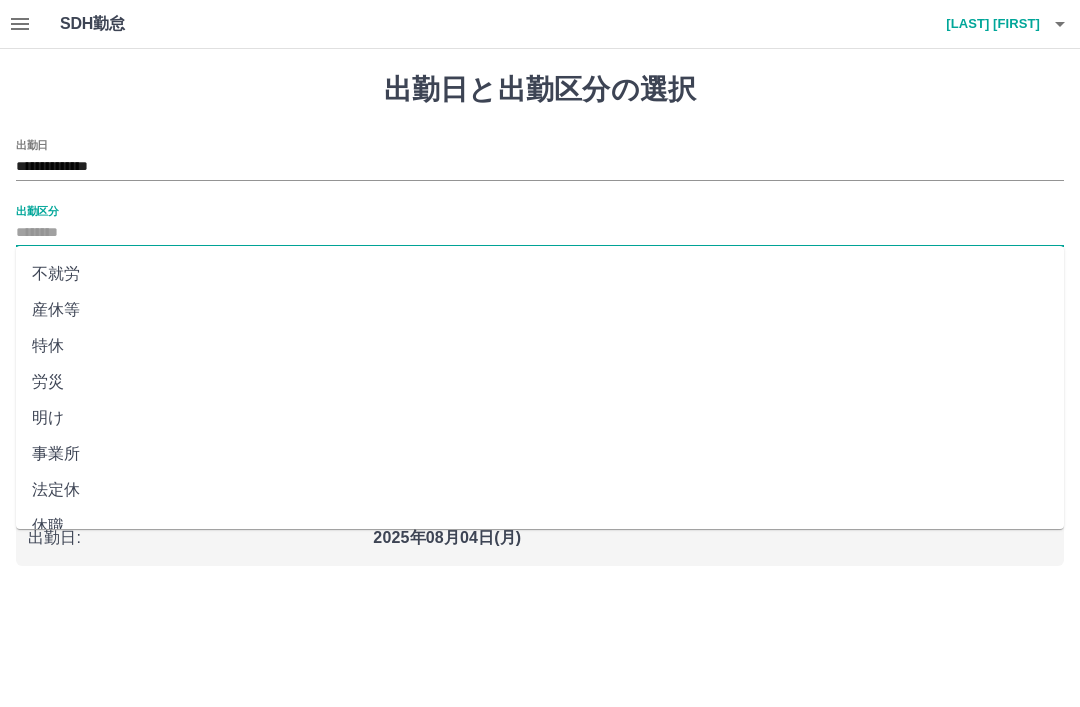 scroll, scrollTop: 356, scrollLeft: 0, axis: vertical 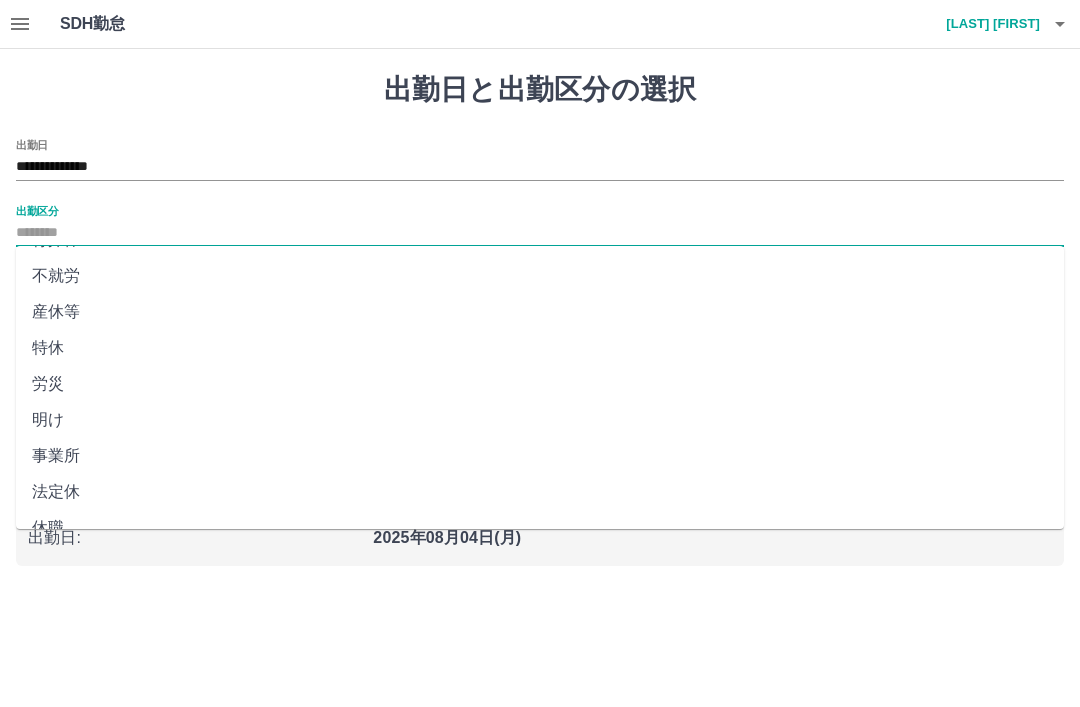 click on "法定休" at bounding box center [540, 492] 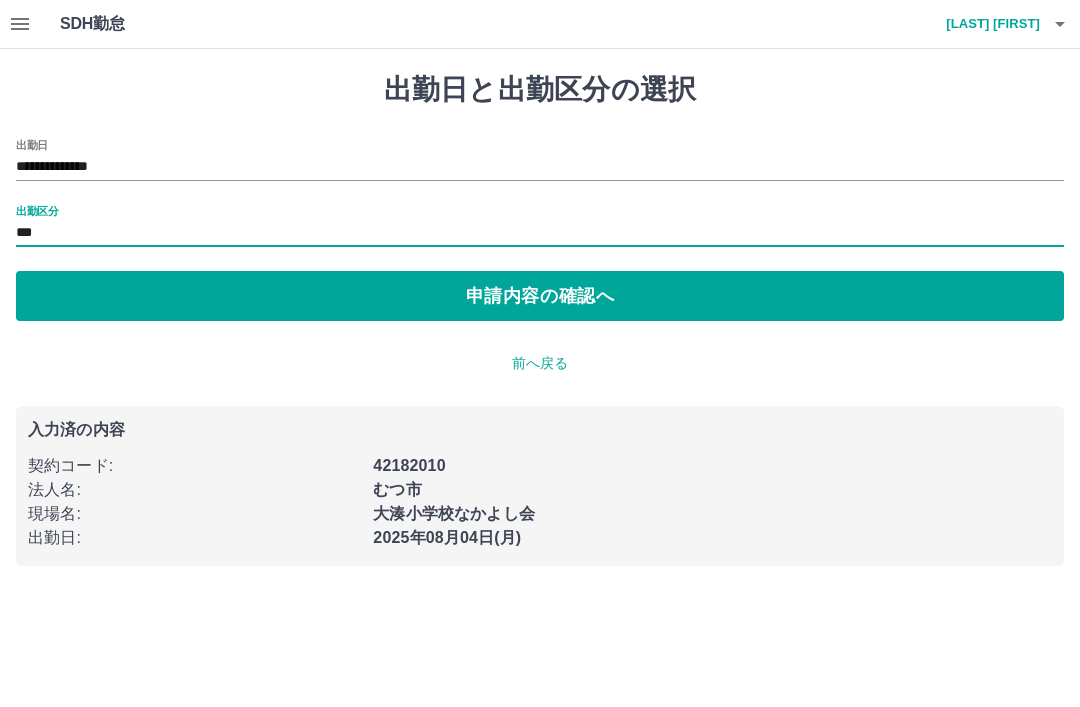 click on "申請内容の確認へ" at bounding box center [540, 296] 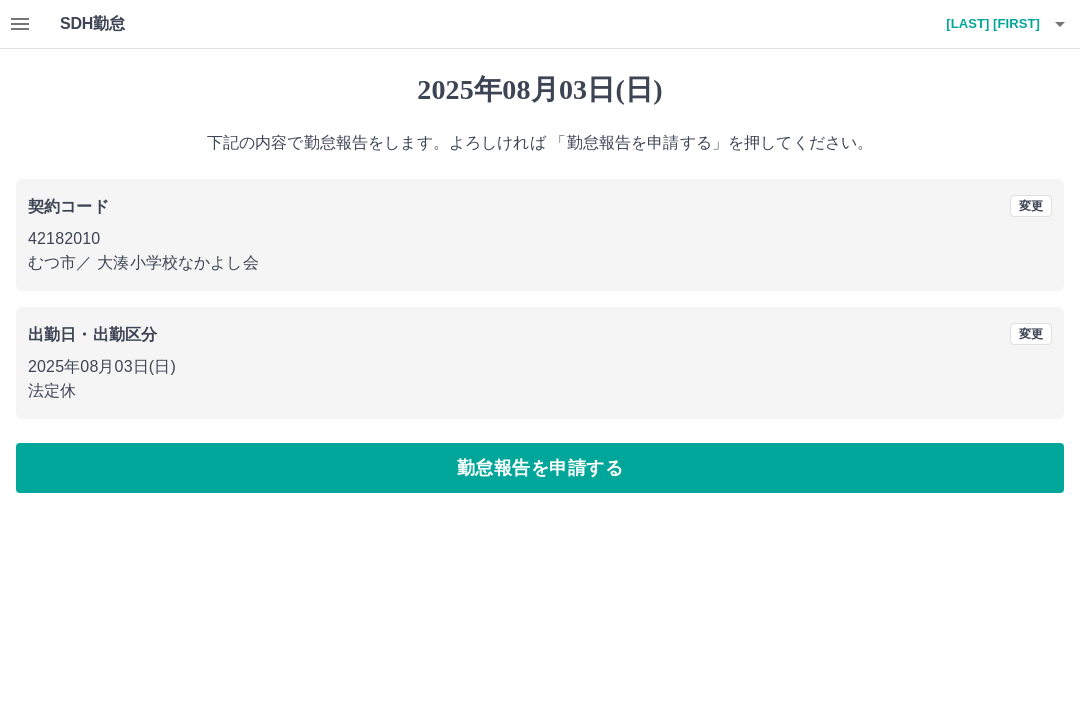 click on "勤怠報告を申請する" at bounding box center [540, 468] 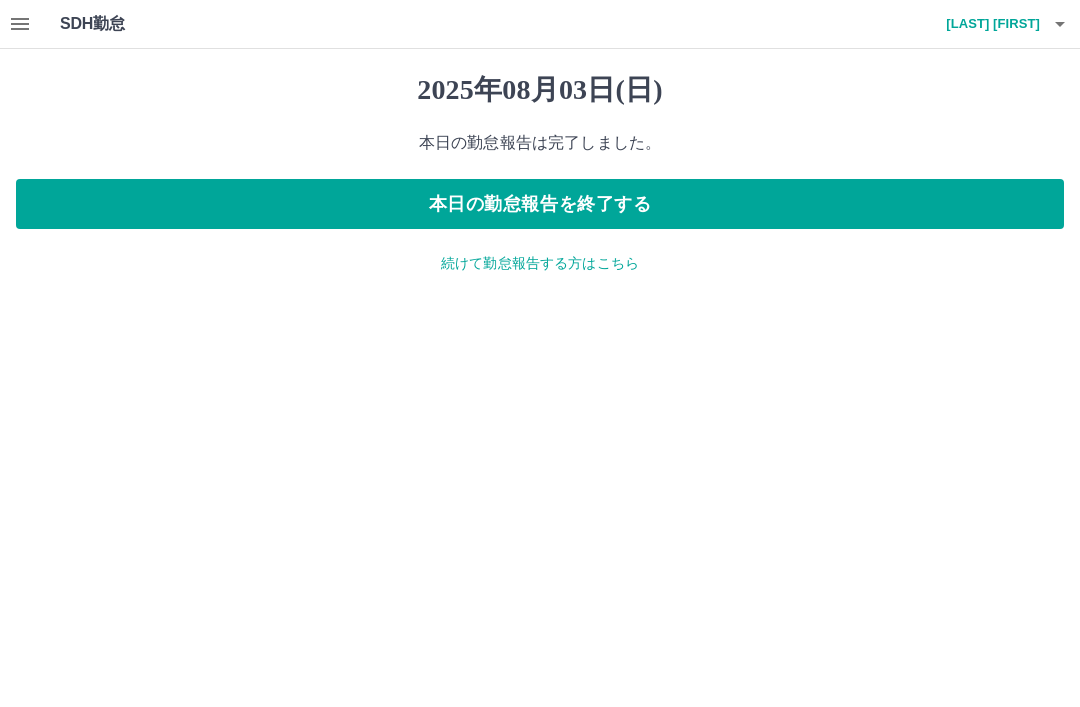 click on "本日の勤怠報告を終了する" at bounding box center (540, 204) 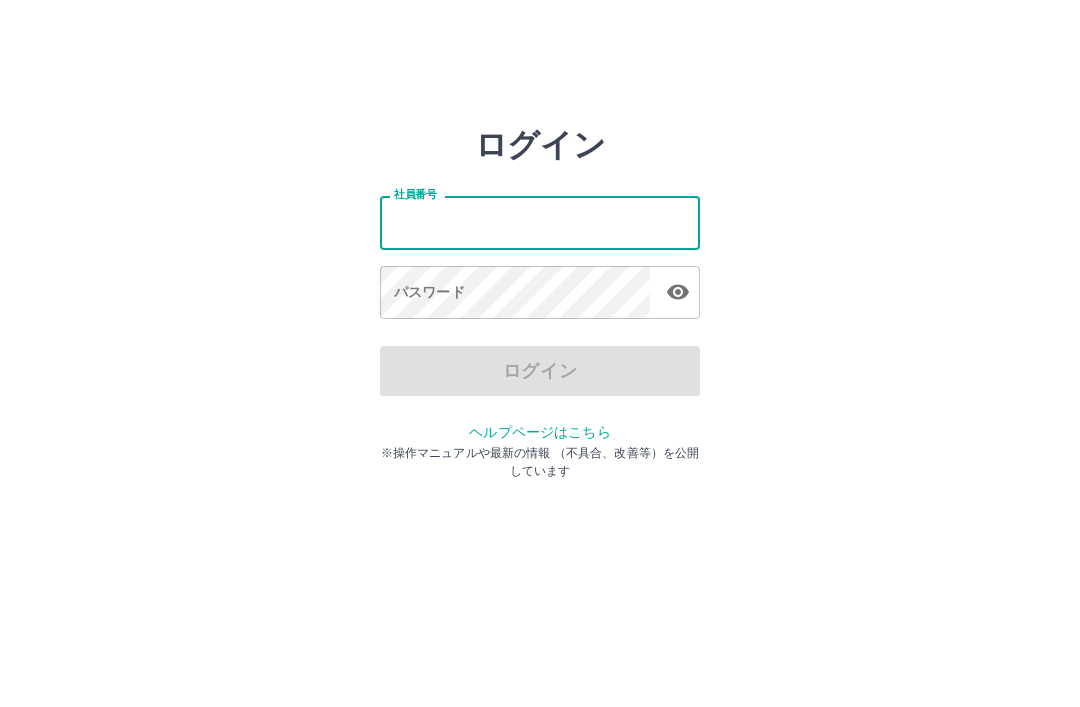 scroll, scrollTop: 0, scrollLeft: 0, axis: both 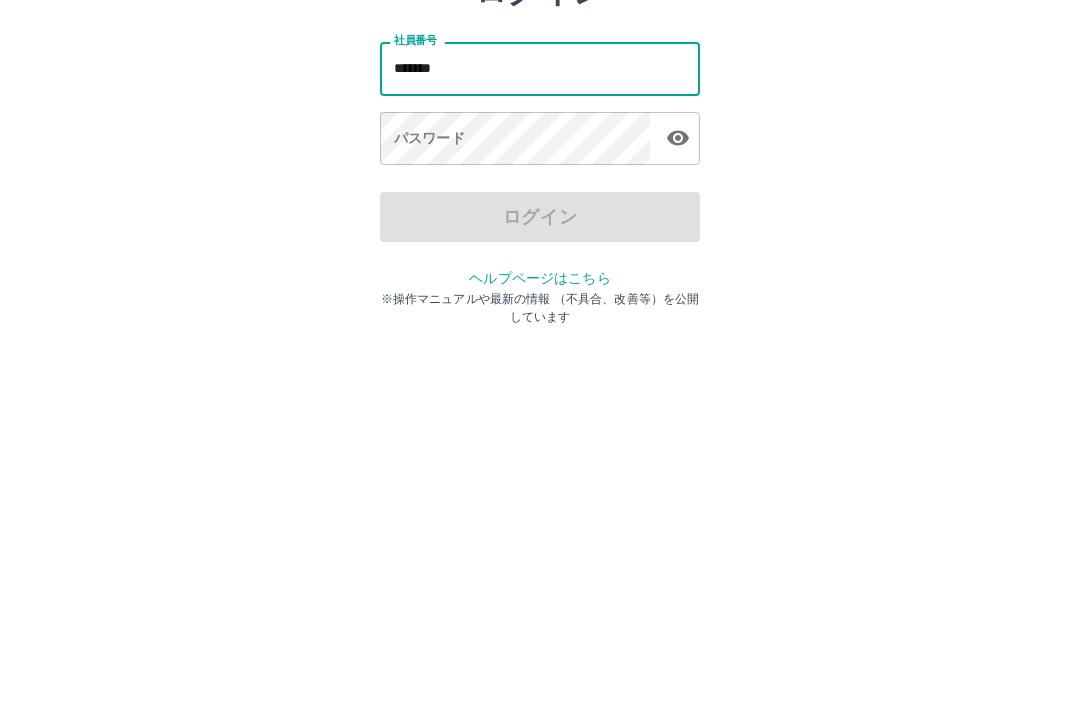 type on "*******" 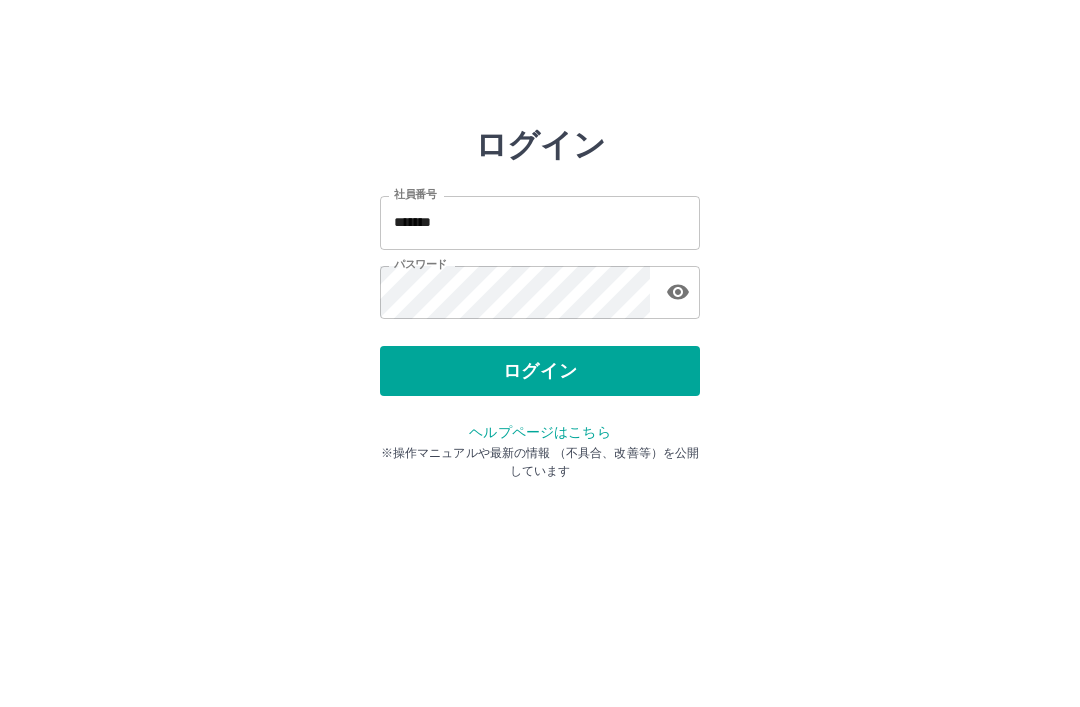 click on "ログイン" at bounding box center [540, 371] 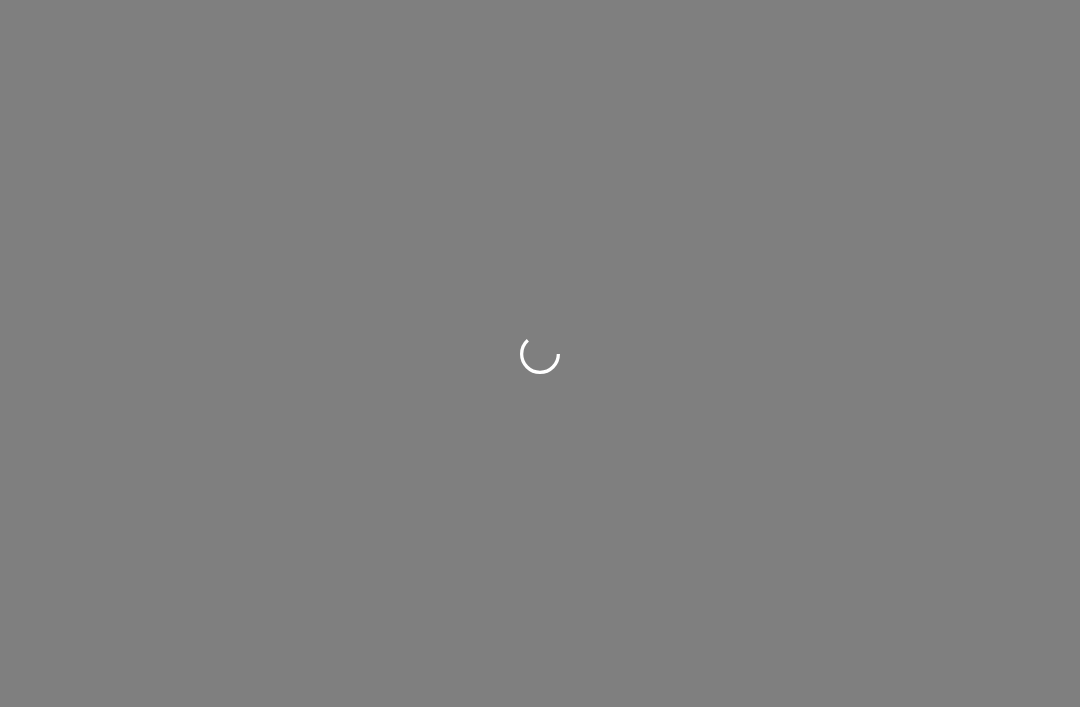 scroll, scrollTop: 0, scrollLeft: 0, axis: both 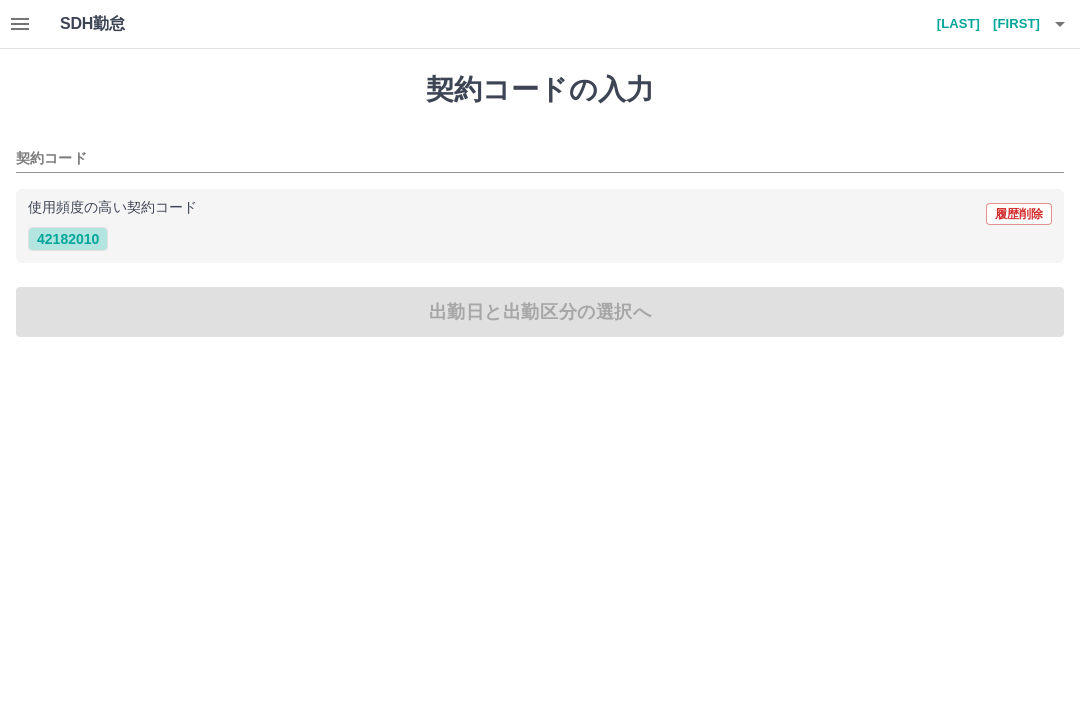 click on "42182010" at bounding box center [68, 239] 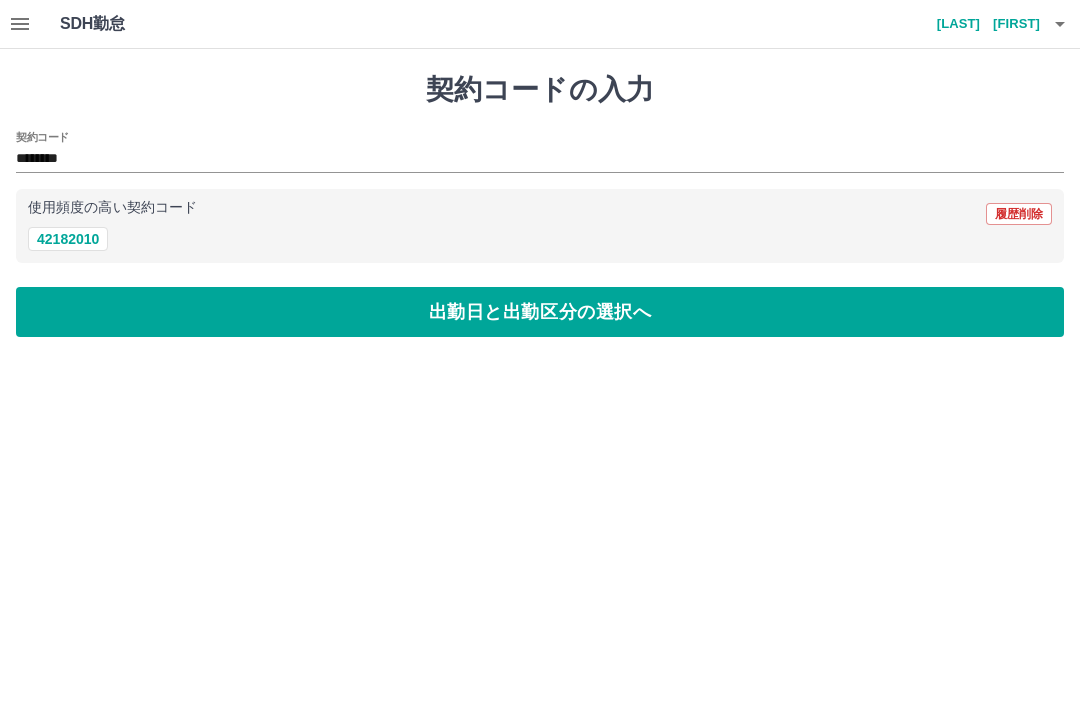 click on "出勤日と出勤区分の選択へ" at bounding box center (540, 312) 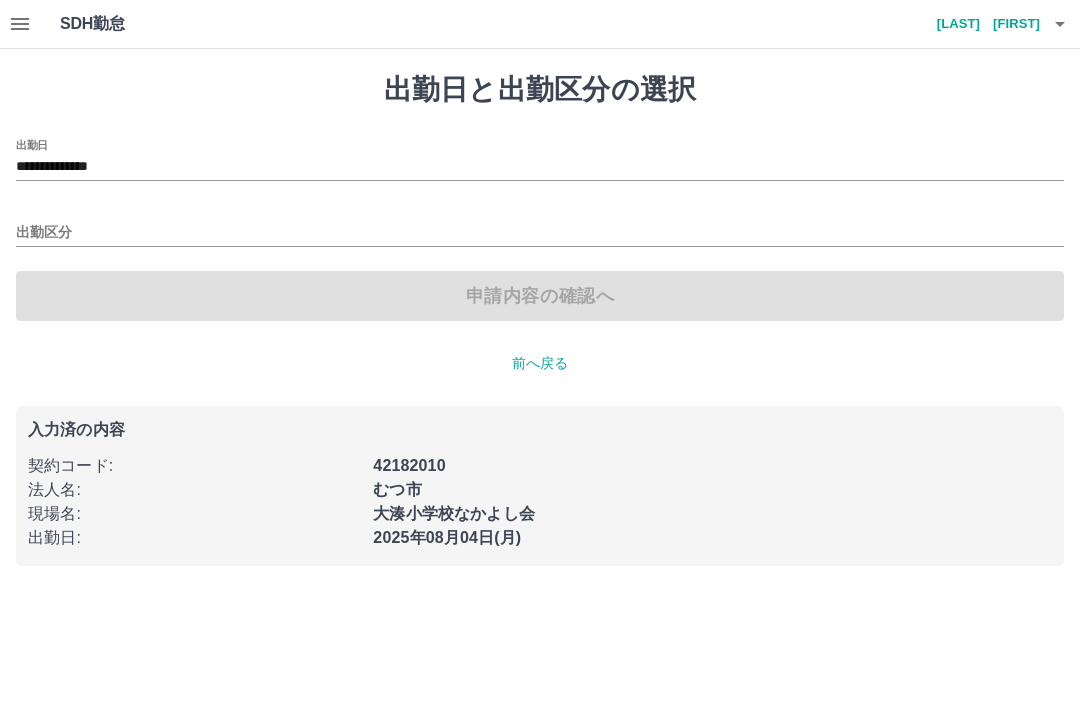 click on "**********" at bounding box center (540, 167) 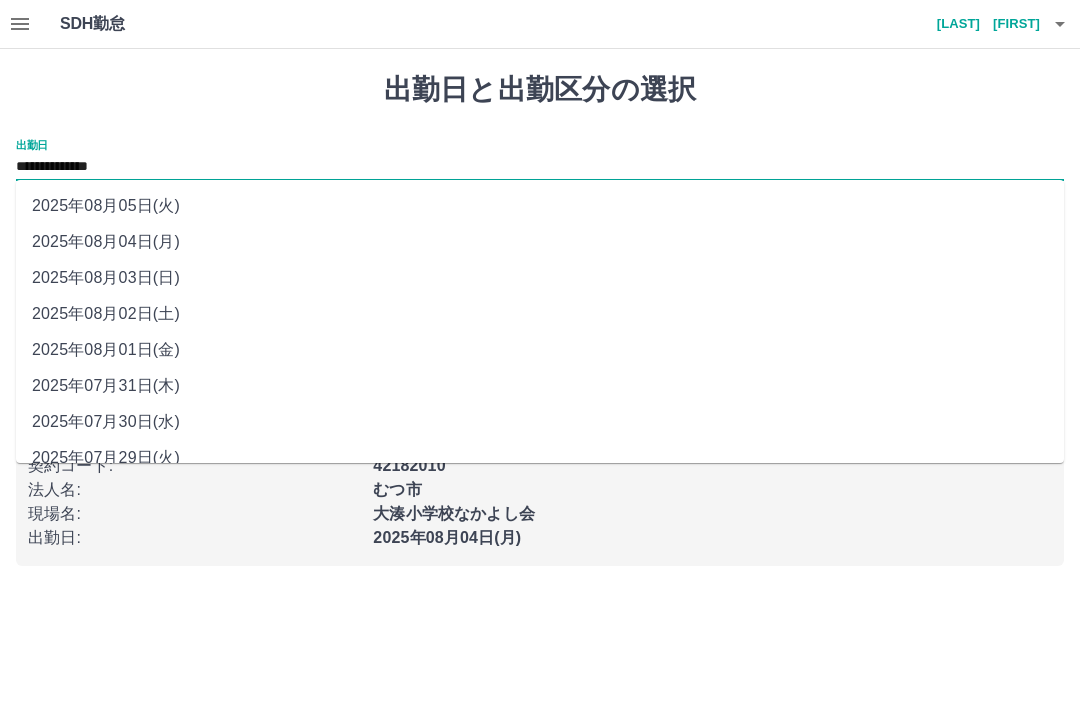 click on "2025年08月03日(日)" at bounding box center (540, 278) 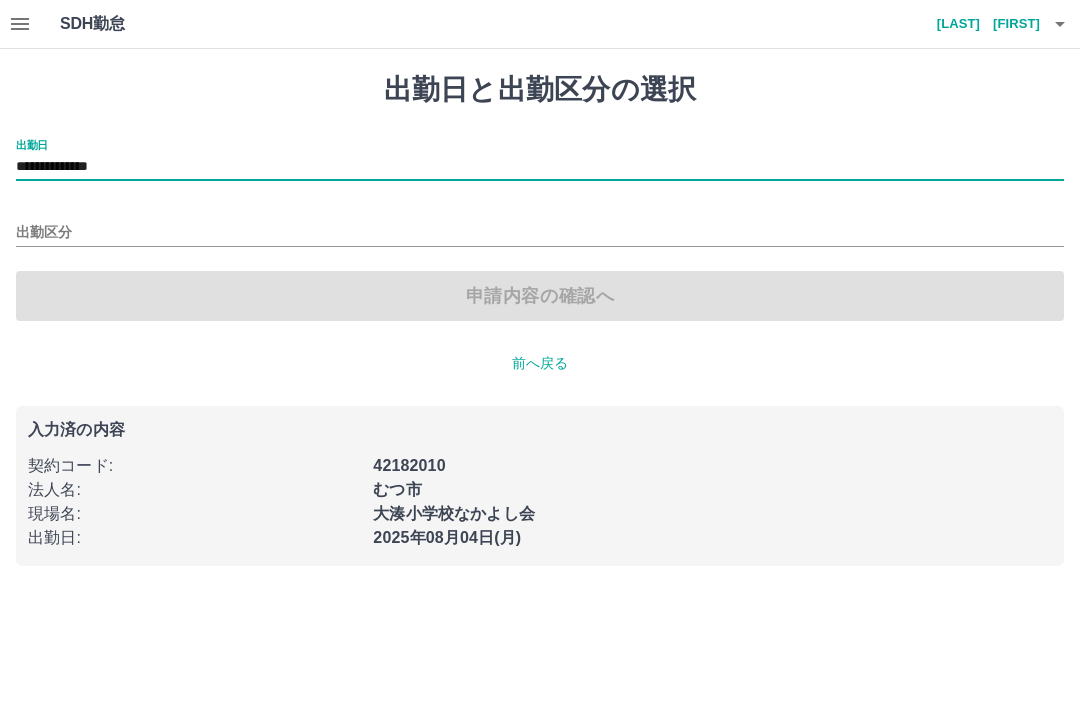 click on "**********" at bounding box center (540, 319) 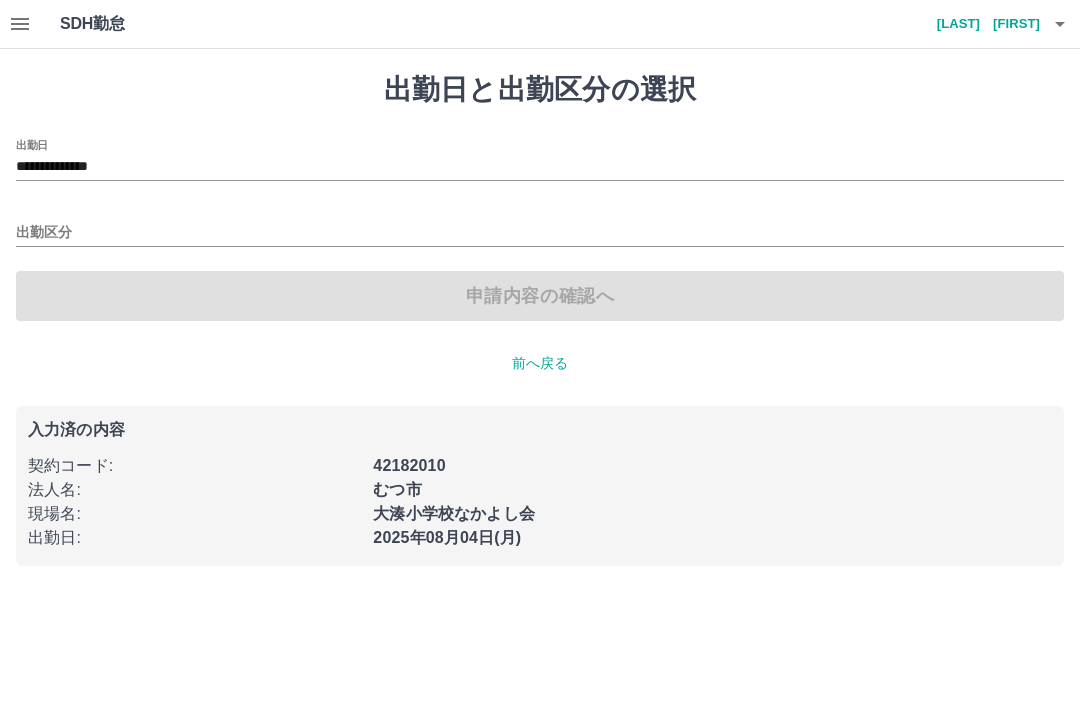 click on "出勤区分" at bounding box center (540, 233) 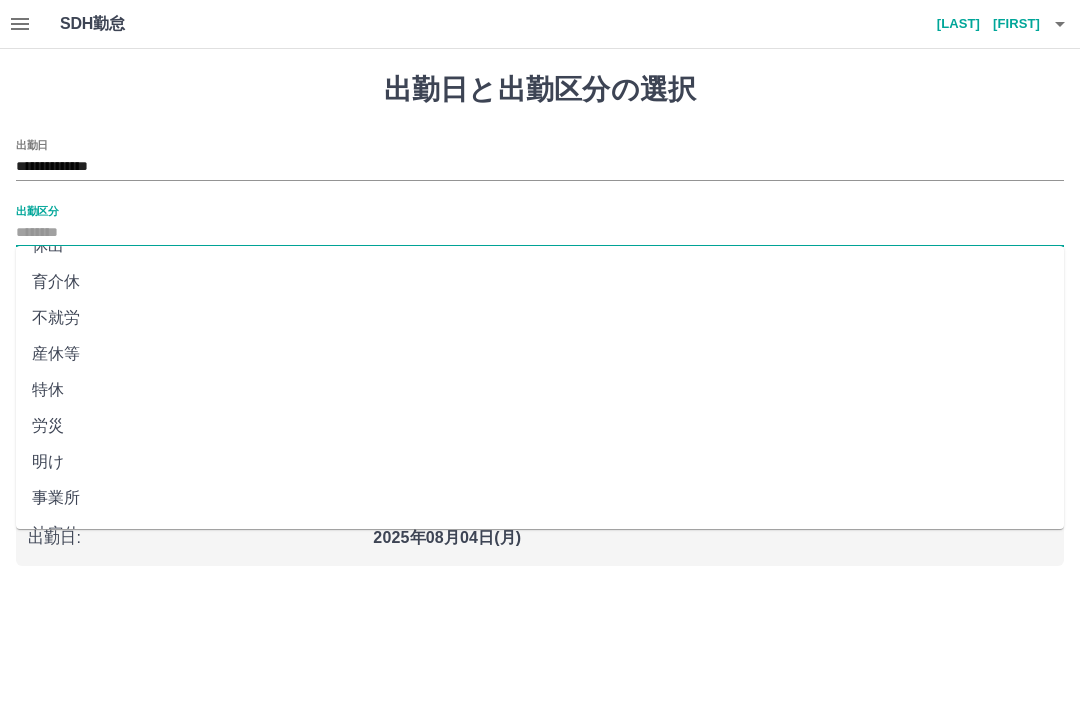 scroll, scrollTop: 318, scrollLeft: 0, axis: vertical 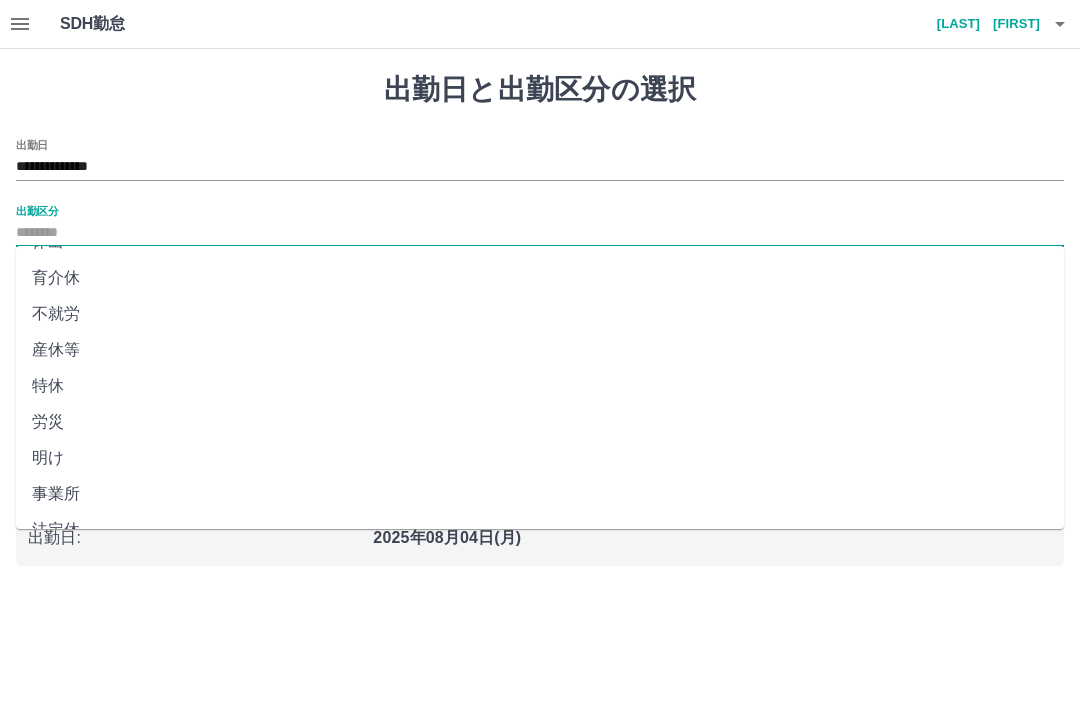 click on "法定休" at bounding box center [540, 530] 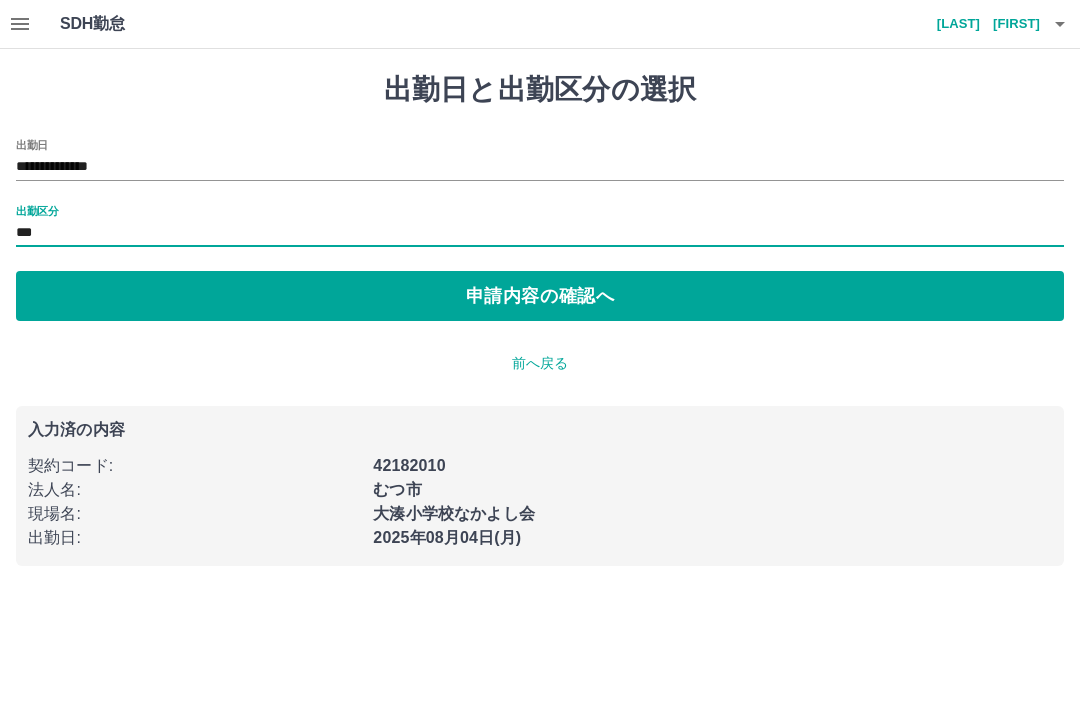 click on "申請内容の確認へ" at bounding box center [540, 296] 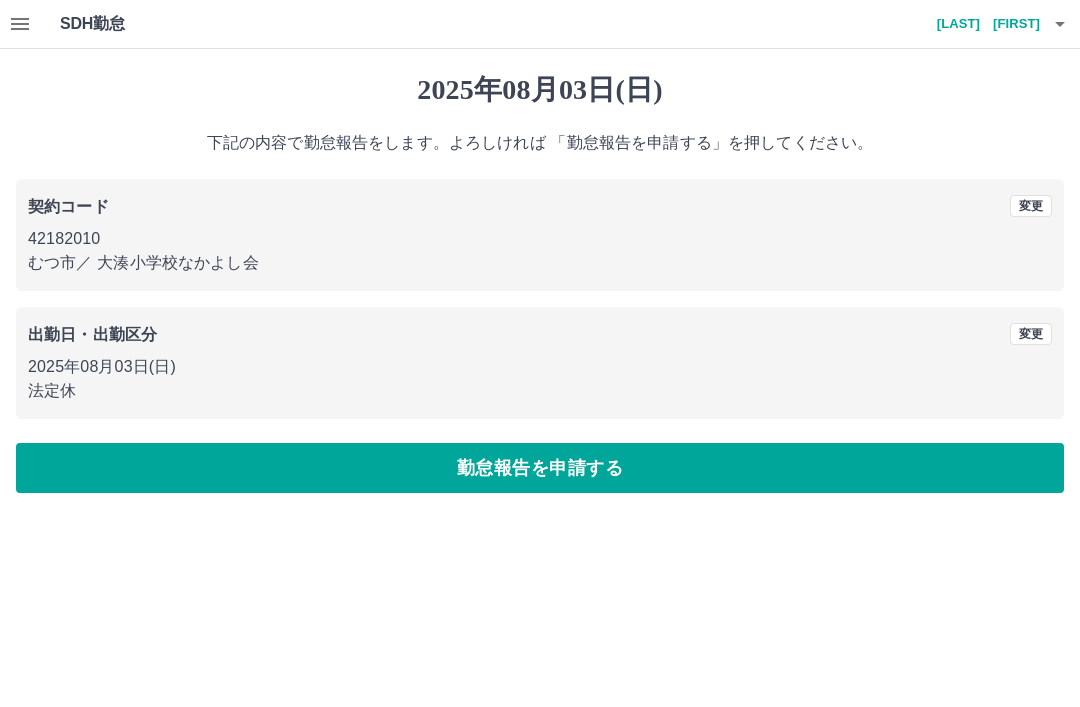 click on "勤怠報告を申請する" at bounding box center (540, 468) 